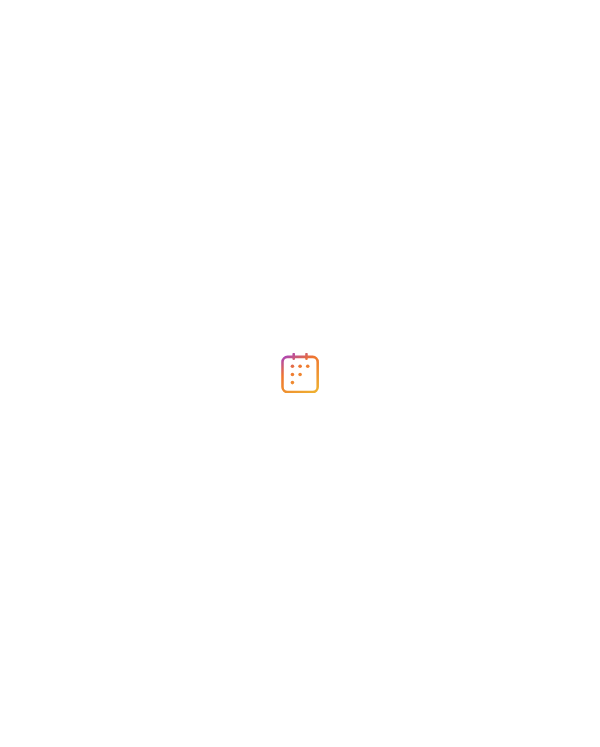 scroll, scrollTop: 0, scrollLeft: 0, axis: both 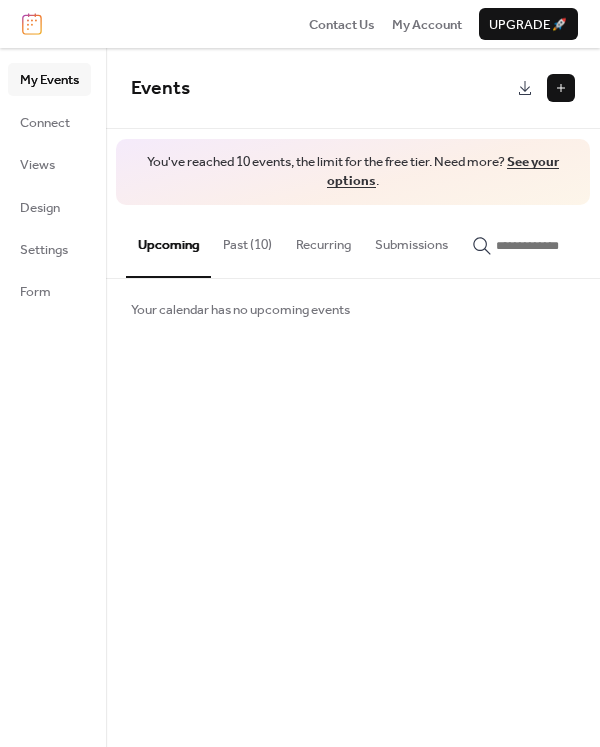 click on "Past (10)" at bounding box center [247, 240] 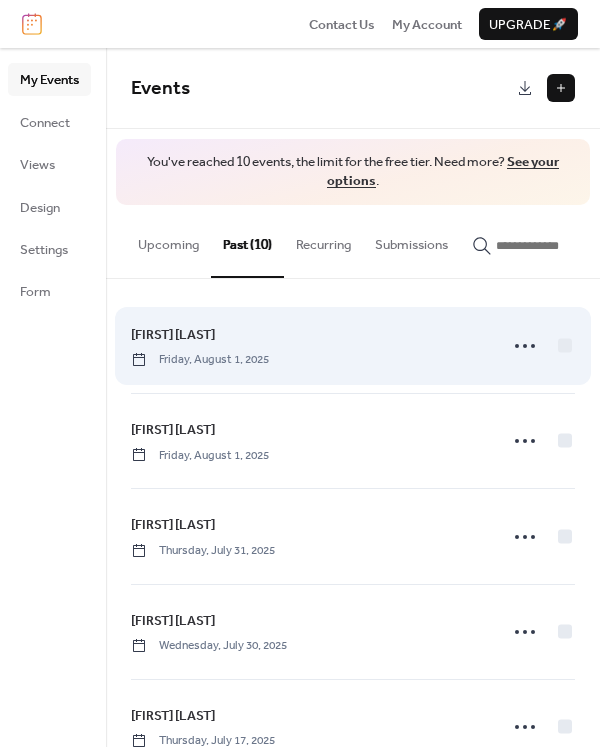 click on "[FIRST] [LAST]" at bounding box center (173, 335) 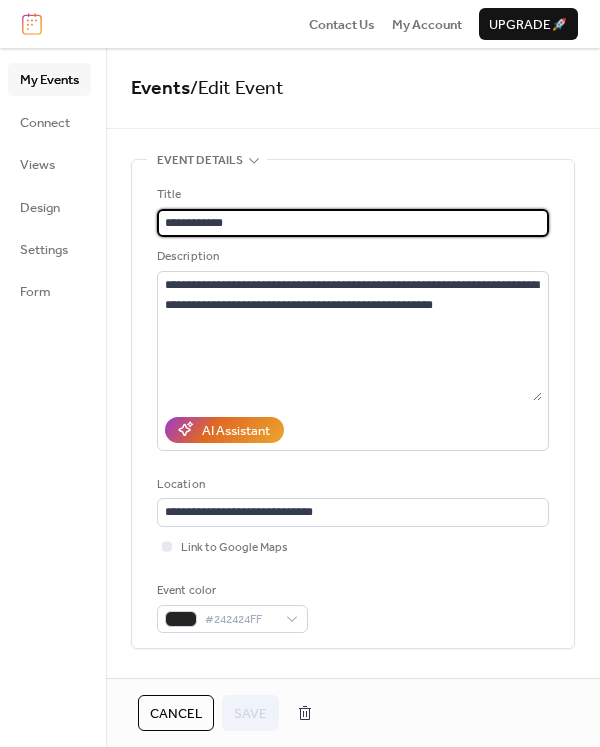 click on "**********" at bounding box center (353, 223) 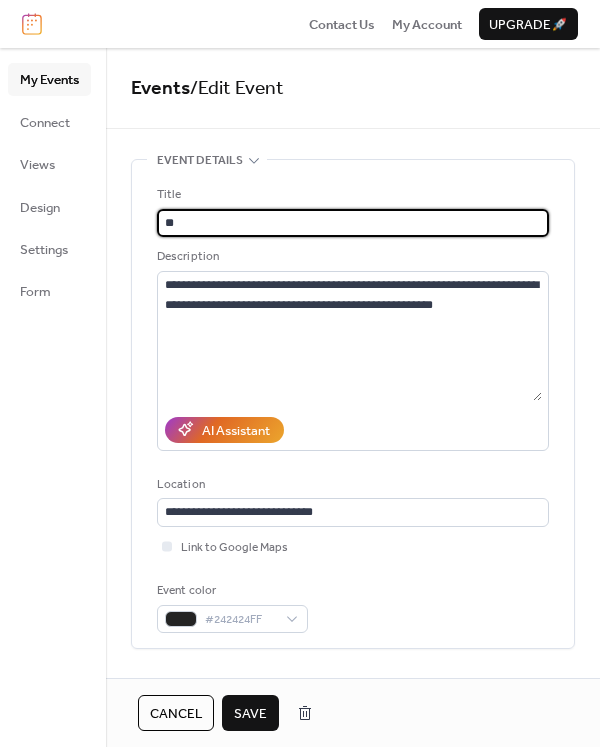 type on "*" 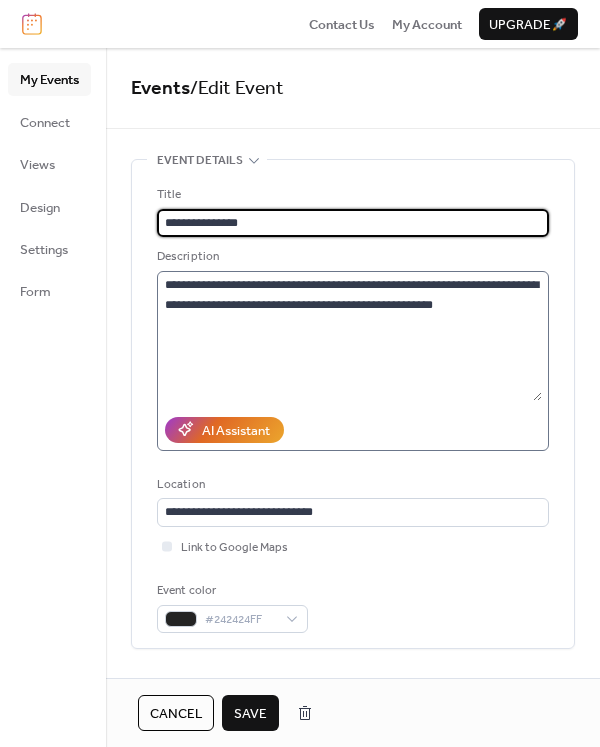 type on "**********" 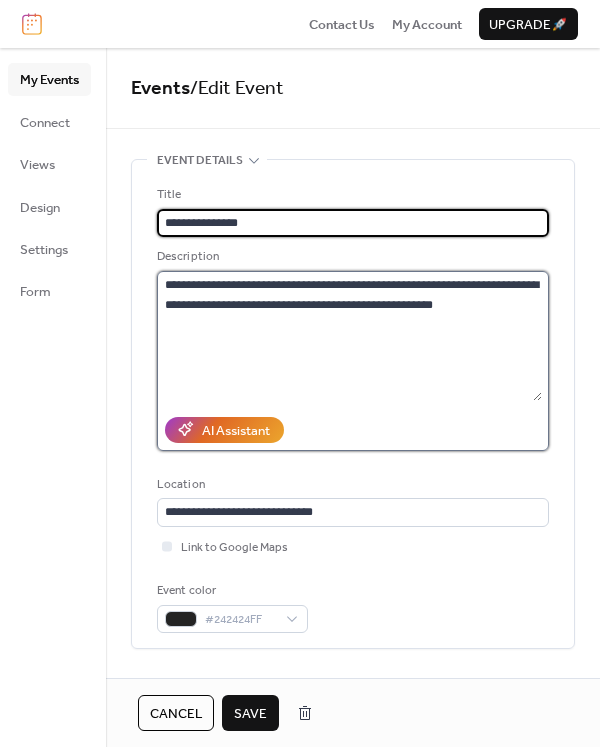 click on "**********" at bounding box center [349, 336] 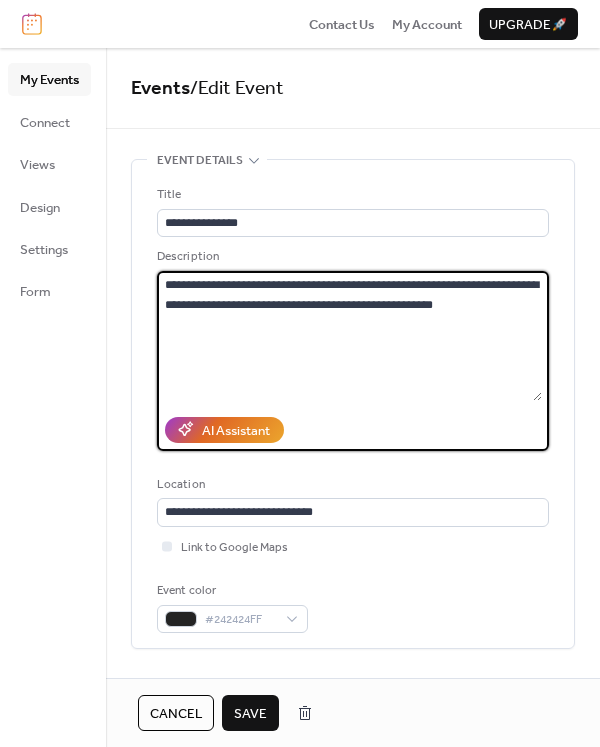 click on "**********" at bounding box center [349, 336] 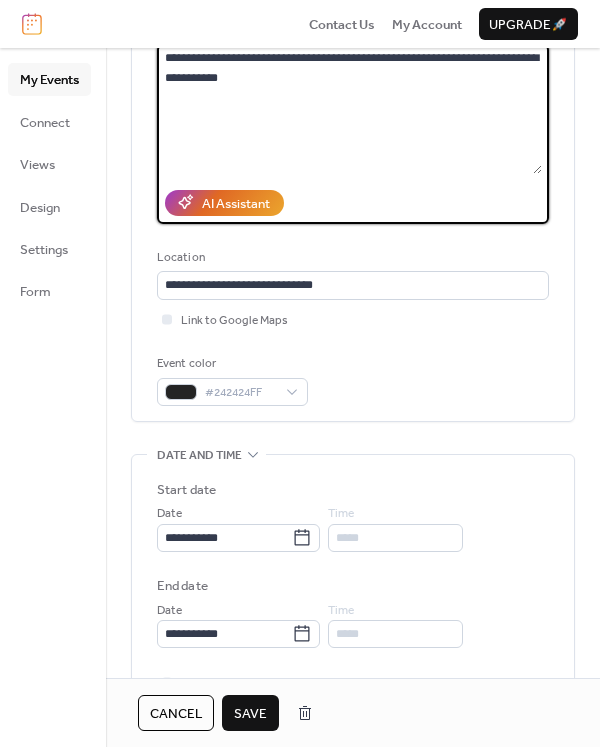 scroll, scrollTop: 300, scrollLeft: 0, axis: vertical 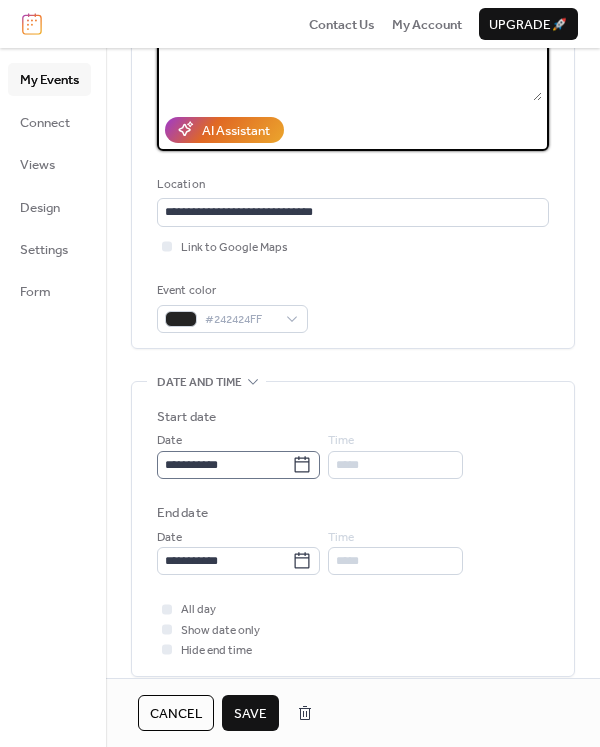 type on "**********" 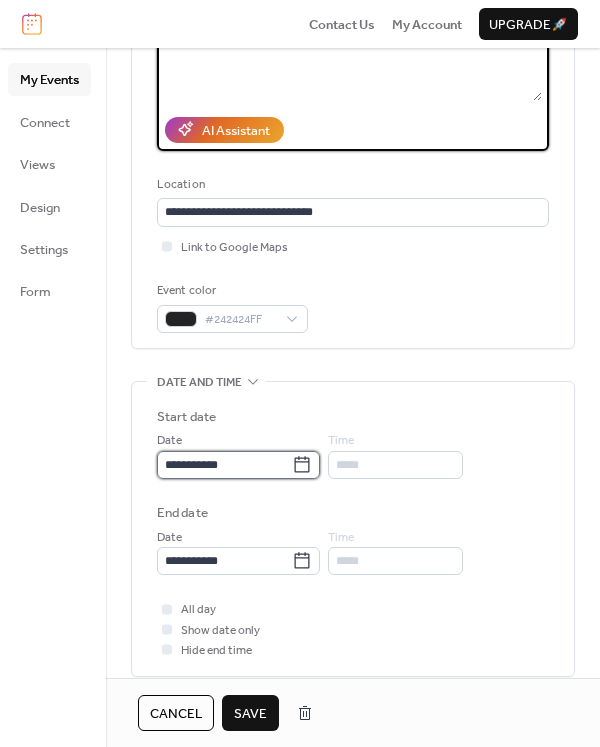 click on "**********" at bounding box center [224, 465] 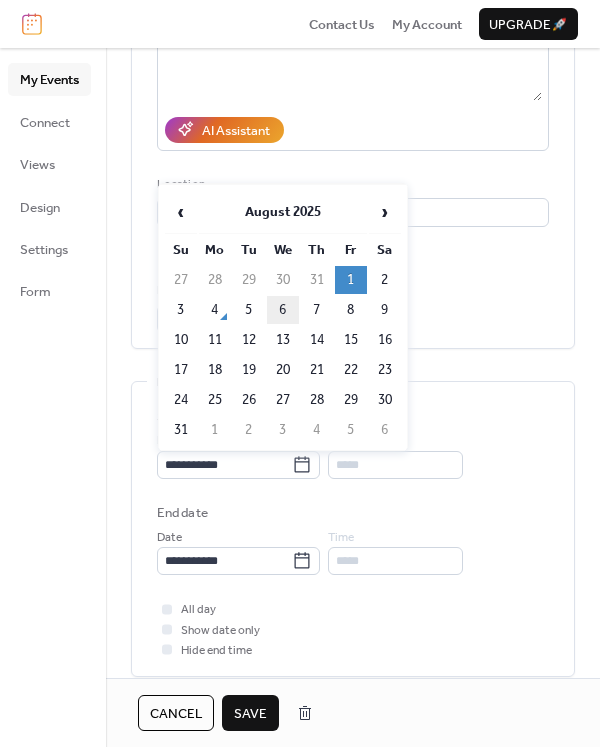 click on "6" at bounding box center (283, 310) 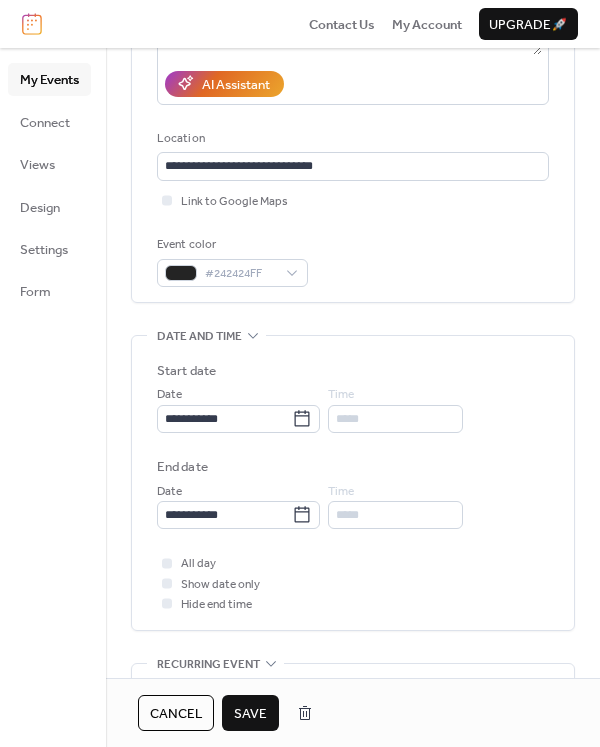 scroll, scrollTop: 400, scrollLeft: 0, axis: vertical 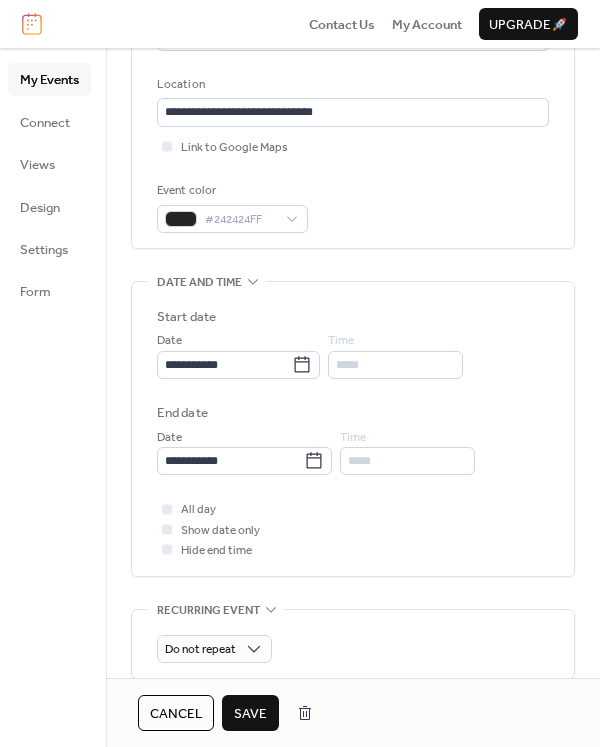 click on "Save" at bounding box center [250, 714] 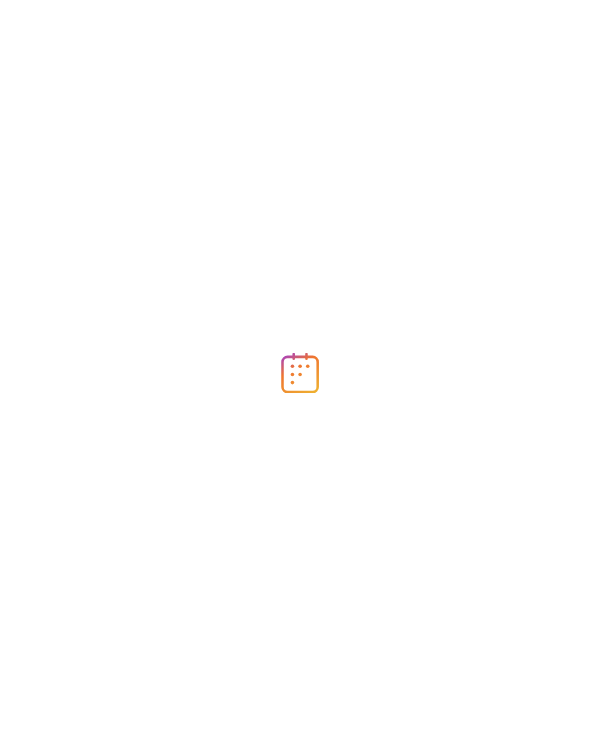 scroll, scrollTop: 0, scrollLeft: 0, axis: both 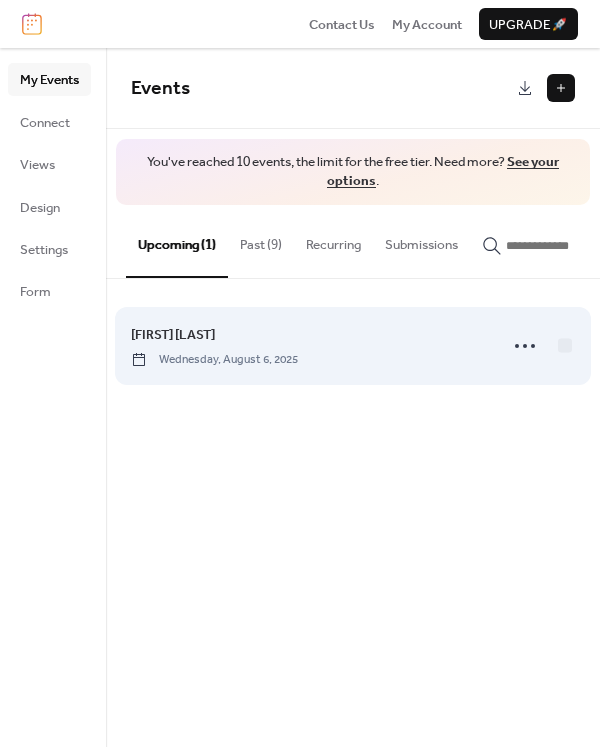 click on "[FIRST] [LAST] [DAY], [MONTH] [NUMBER], [YEAR]" at bounding box center [308, 346] 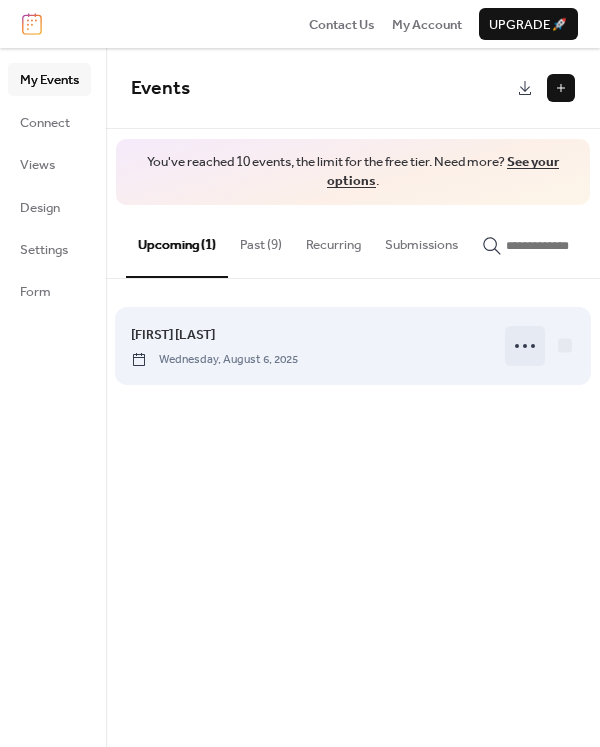 click 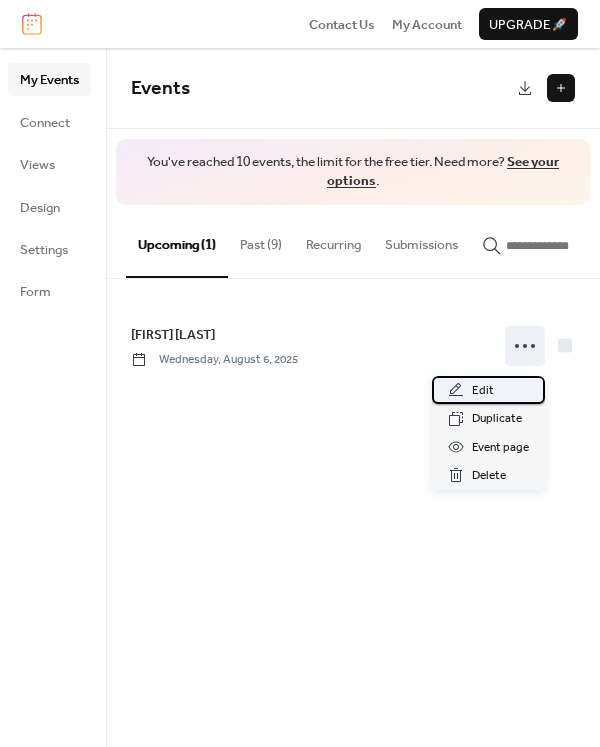 click on "Edit" at bounding box center (483, 391) 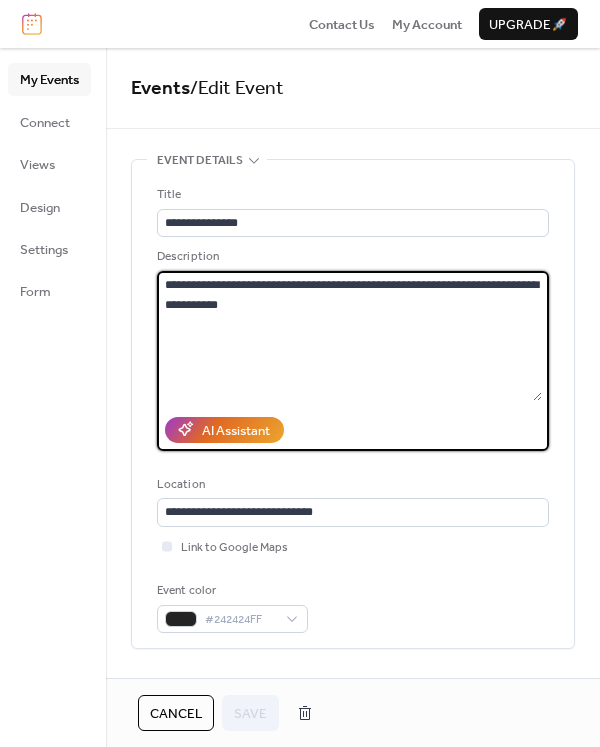 click on "**********" at bounding box center [349, 336] 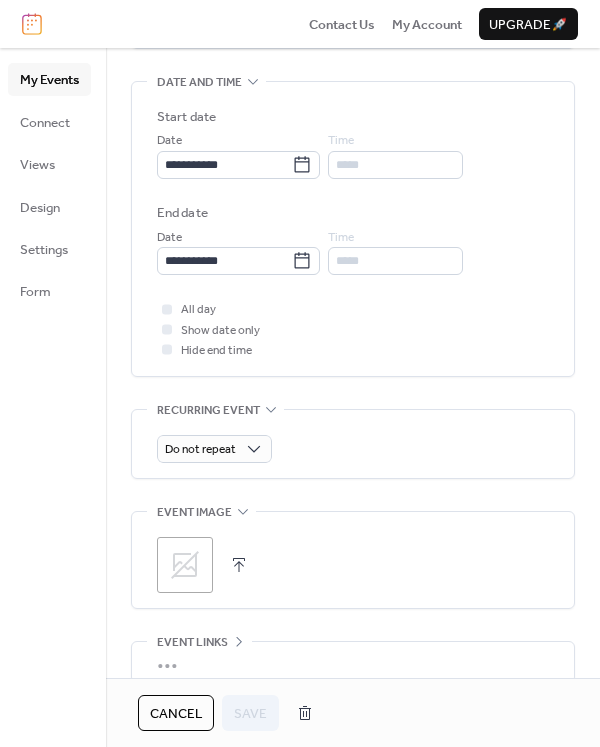 scroll, scrollTop: 773, scrollLeft: 0, axis: vertical 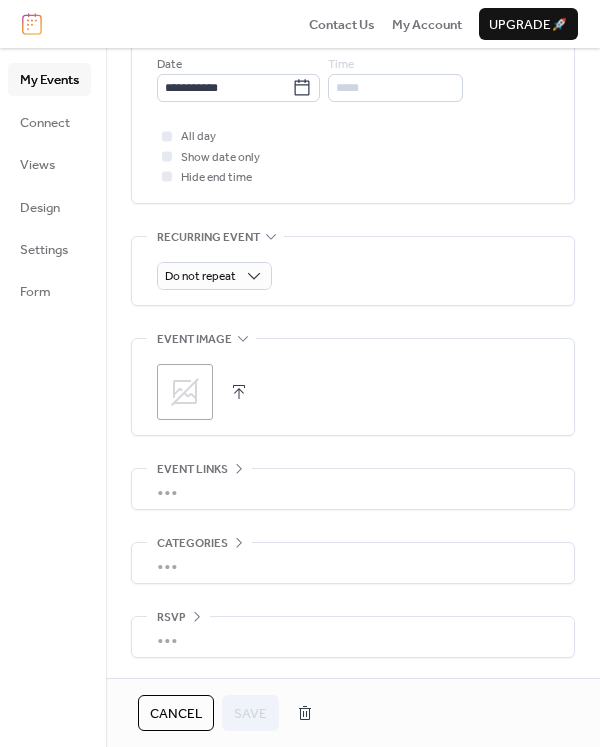 click on "Cancel Save" at bounding box center (230, 713) 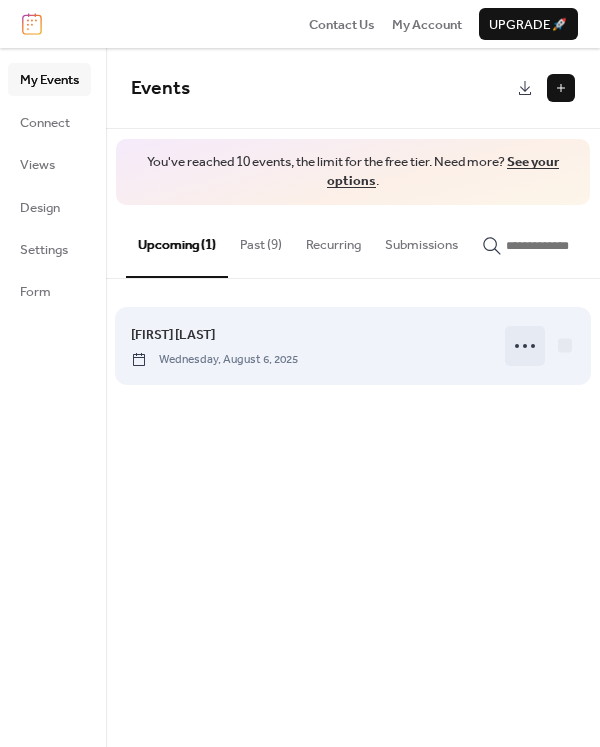 click 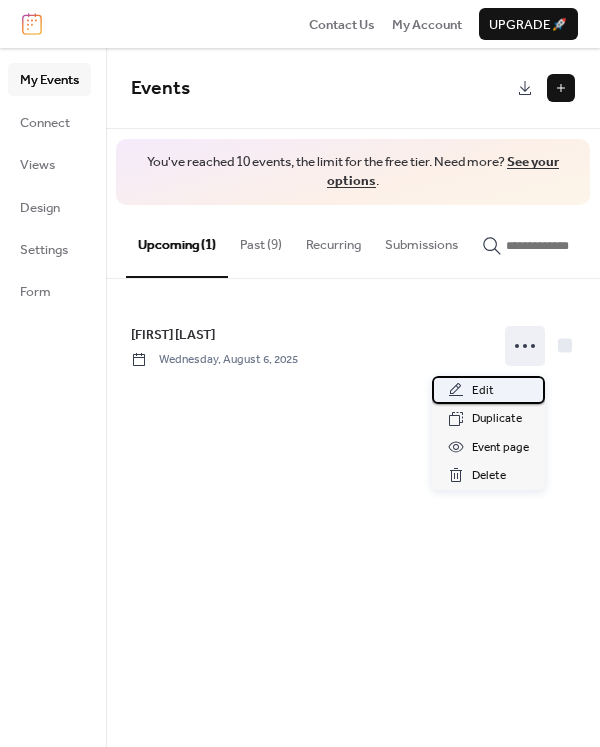 click on "Edit" at bounding box center (483, 391) 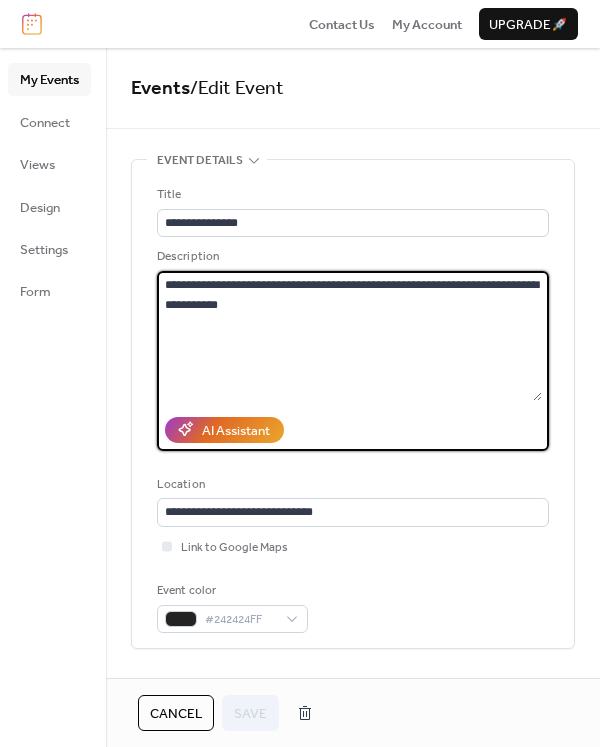 click on "**********" at bounding box center [349, 336] 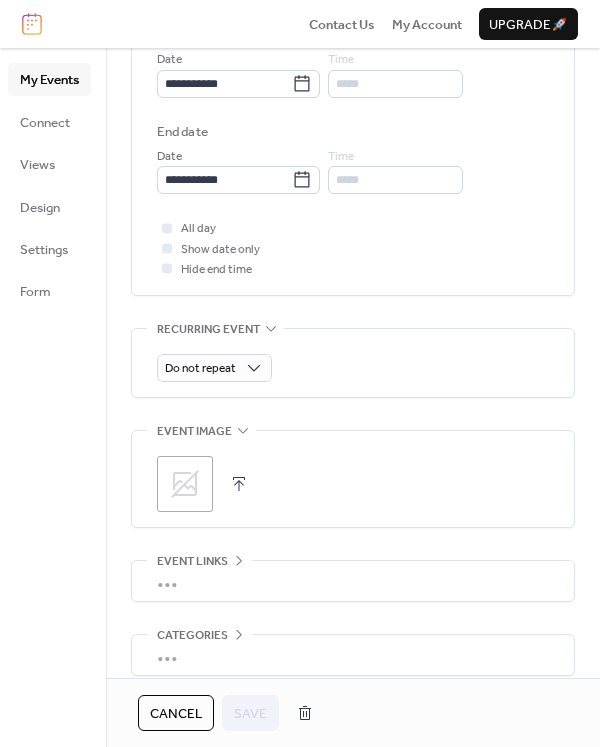 scroll, scrollTop: 773, scrollLeft: 0, axis: vertical 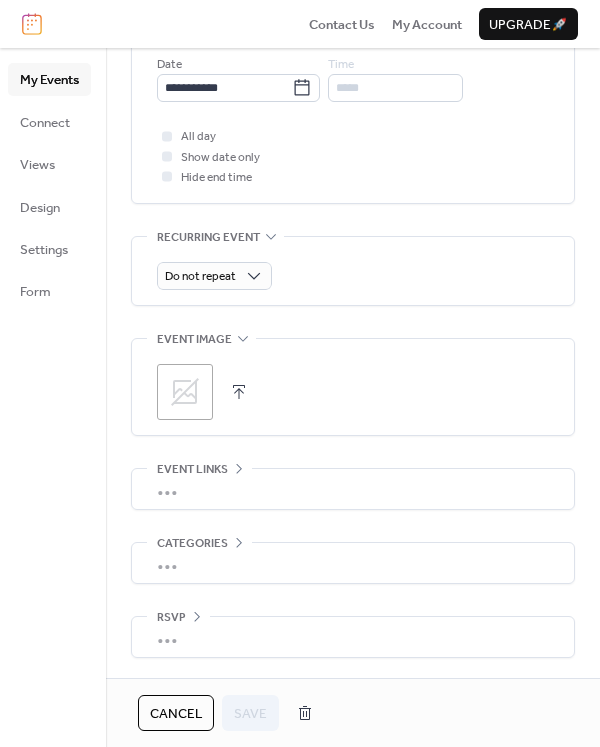 click on "Cancel Save" at bounding box center [230, 713] 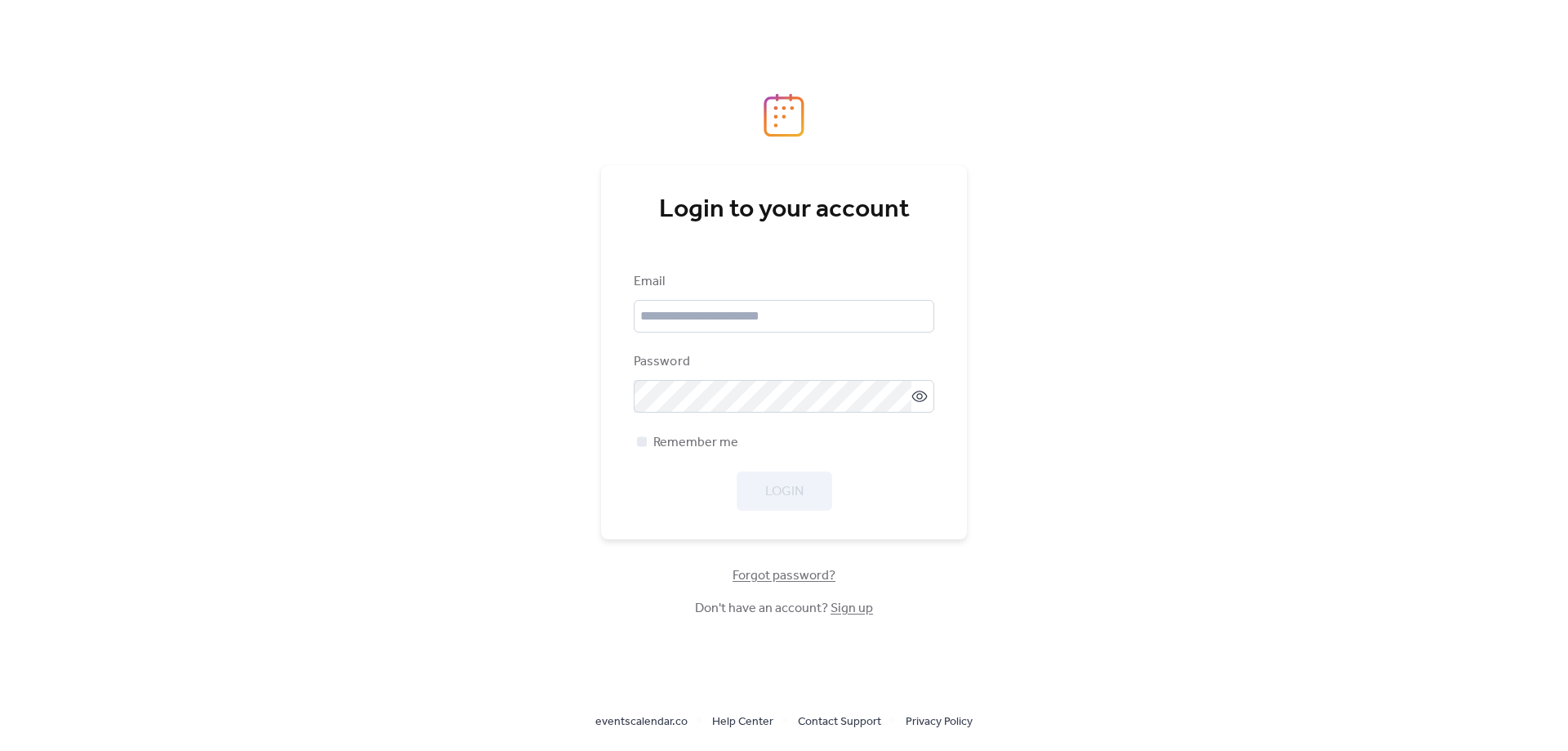 scroll, scrollTop: 0, scrollLeft: 0, axis: both 